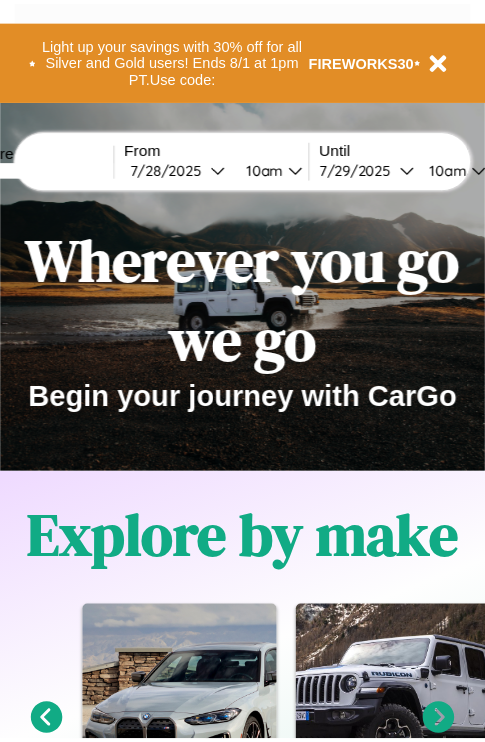 scroll, scrollTop: 0, scrollLeft: 0, axis: both 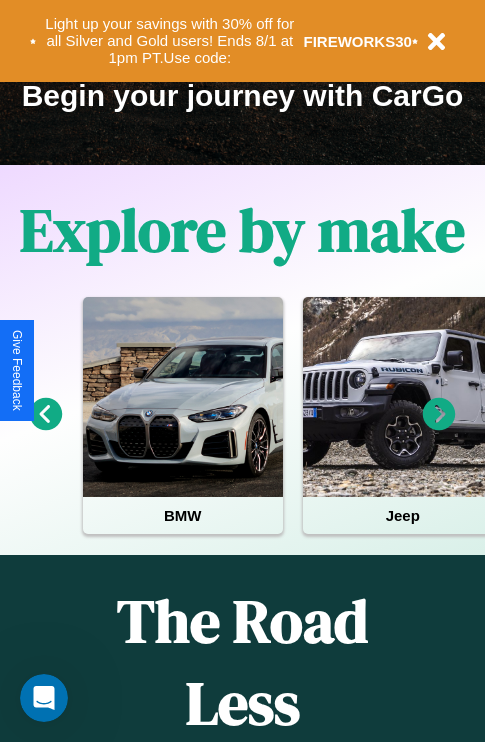 click 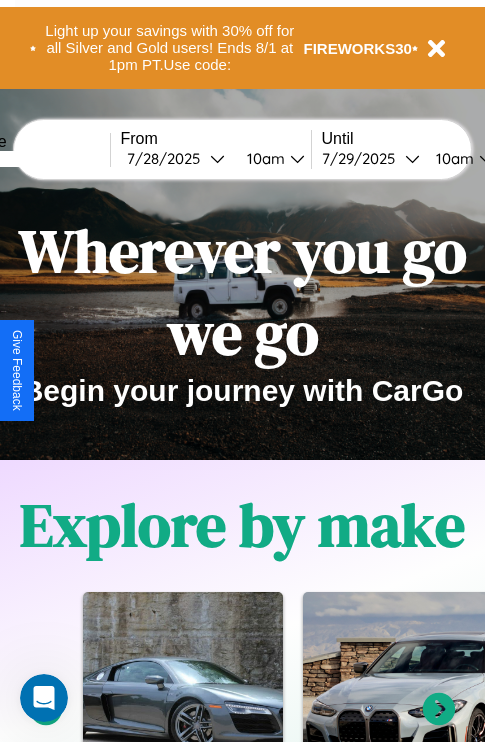 scroll, scrollTop: 0, scrollLeft: 0, axis: both 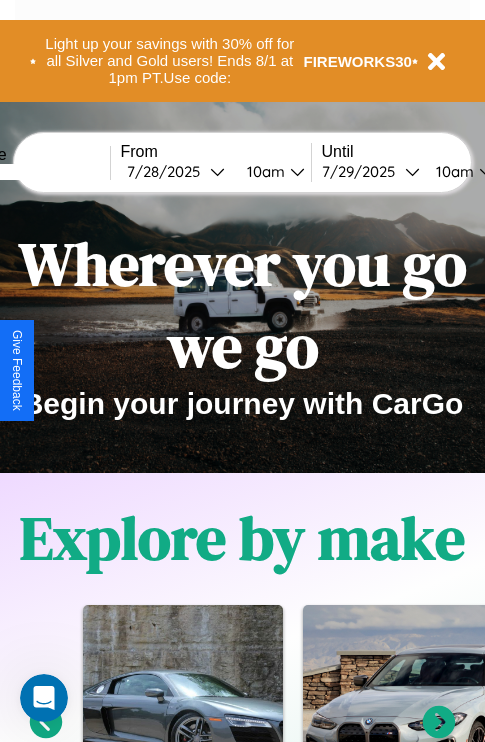 click at bounding box center (35, 172) 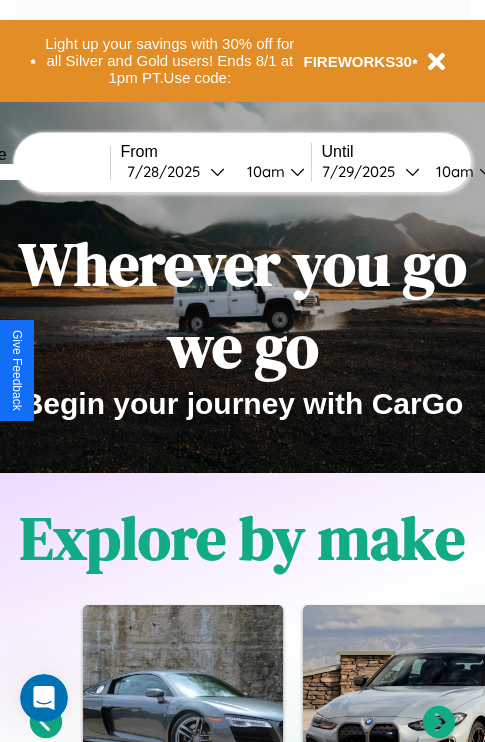 type on "******" 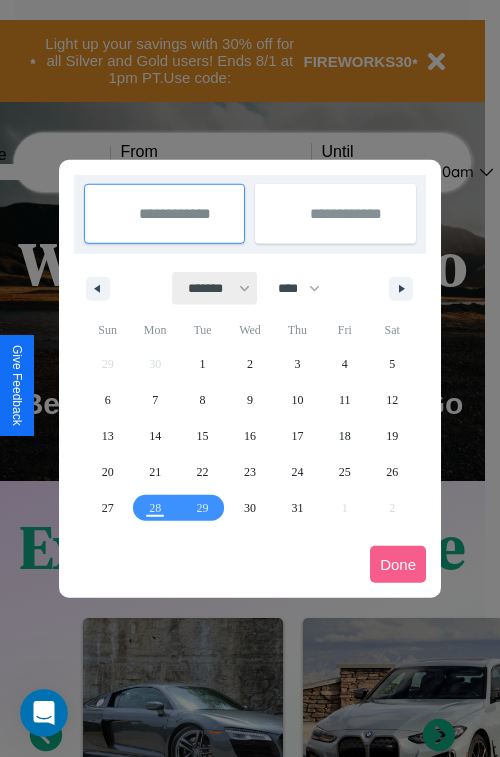 click on "******* ******** ***** ***** *** **** **** ****** ********* ******* ******** ********" at bounding box center [215, 288] 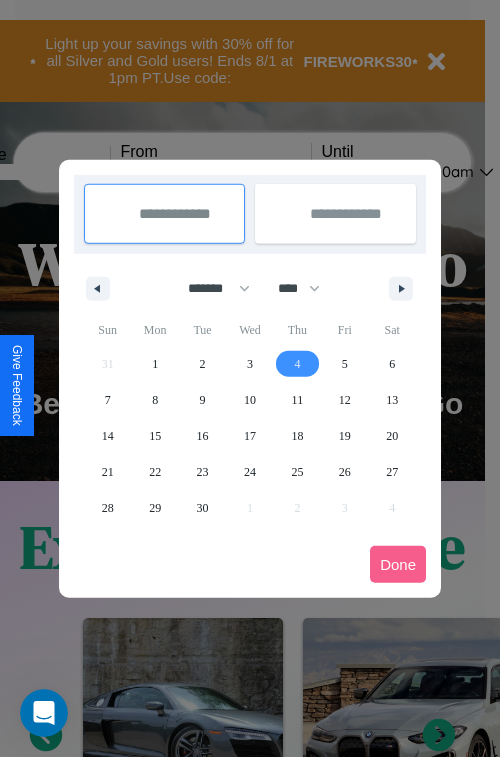 click on "4" at bounding box center [297, 364] 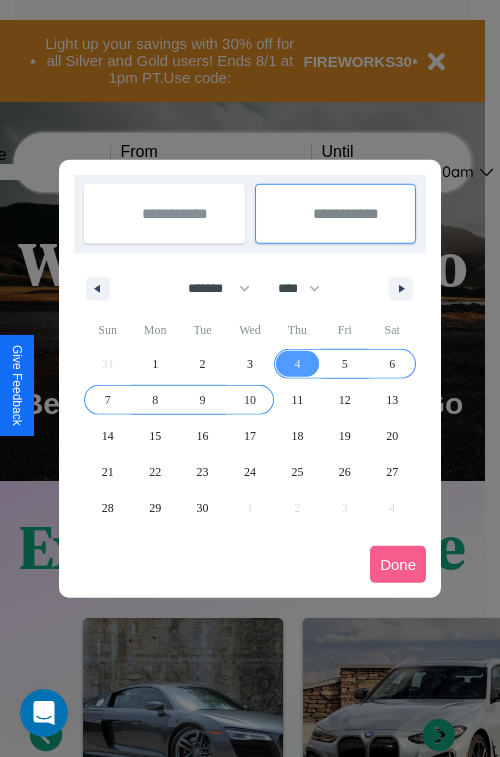 click on "10" at bounding box center [250, 400] 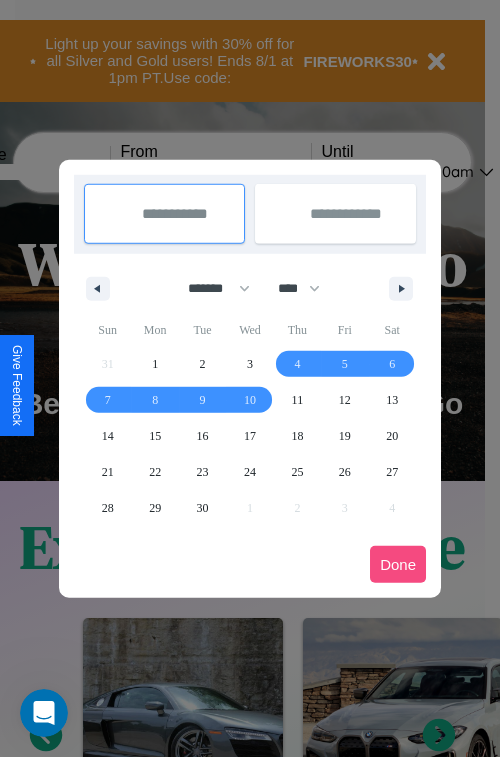 click on "Done" at bounding box center [398, 564] 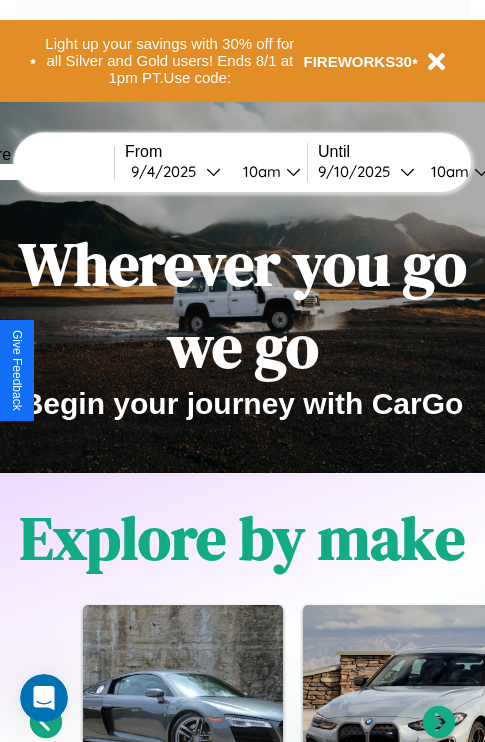 click on "10am" at bounding box center [259, 171] 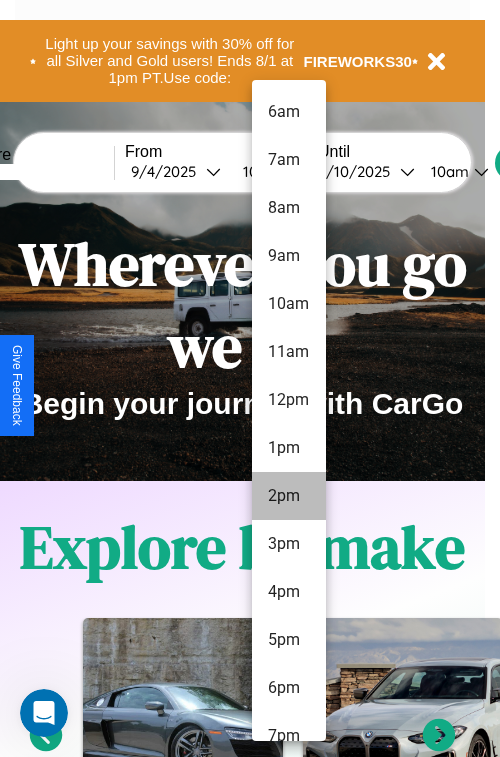 click on "2pm" at bounding box center (289, 496) 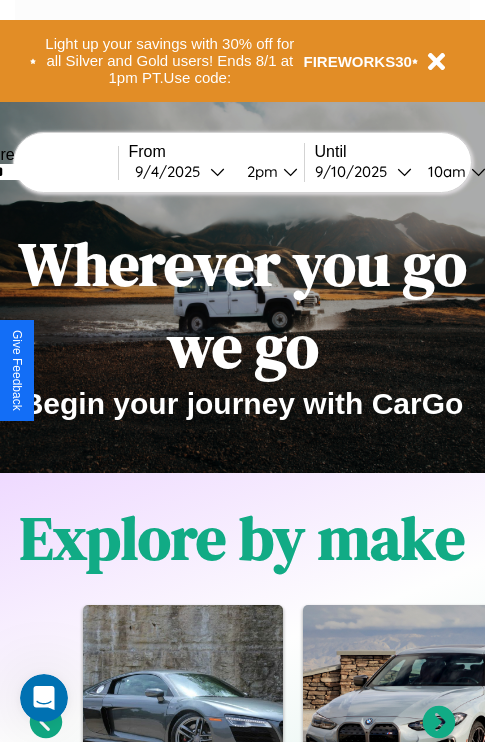 scroll, scrollTop: 0, scrollLeft: 69, axis: horizontal 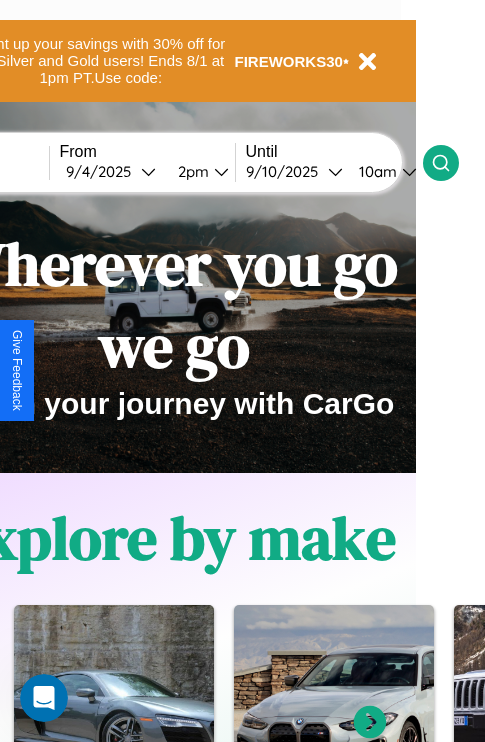 click 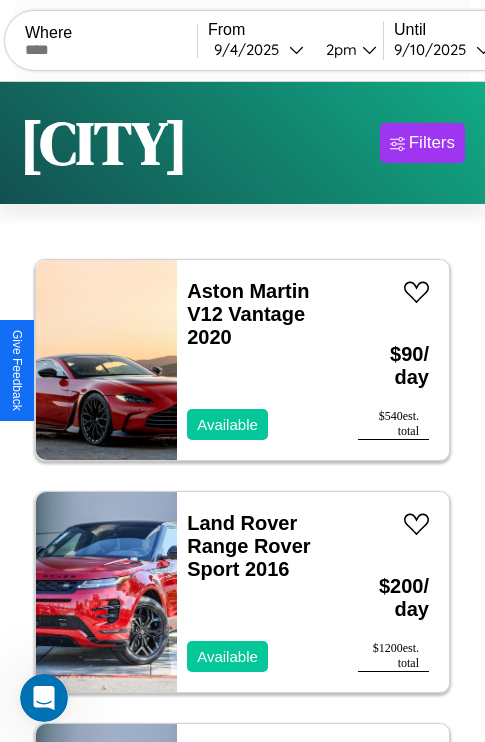 scroll, scrollTop: 66, scrollLeft: 0, axis: vertical 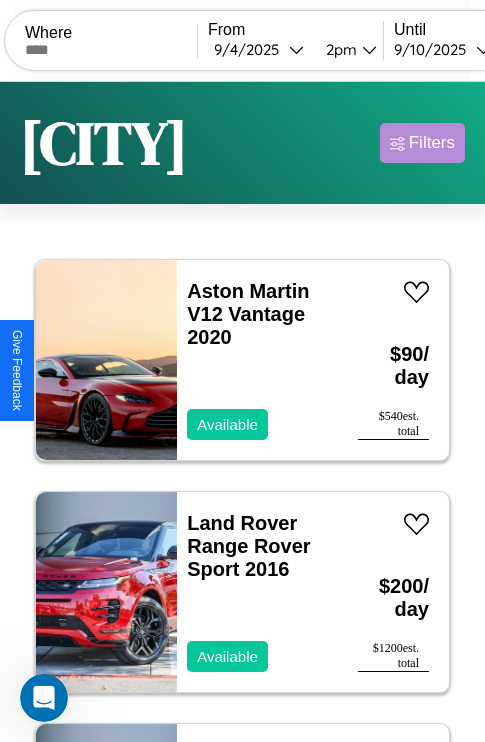 click on "Filters" at bounding box center [432, 143] 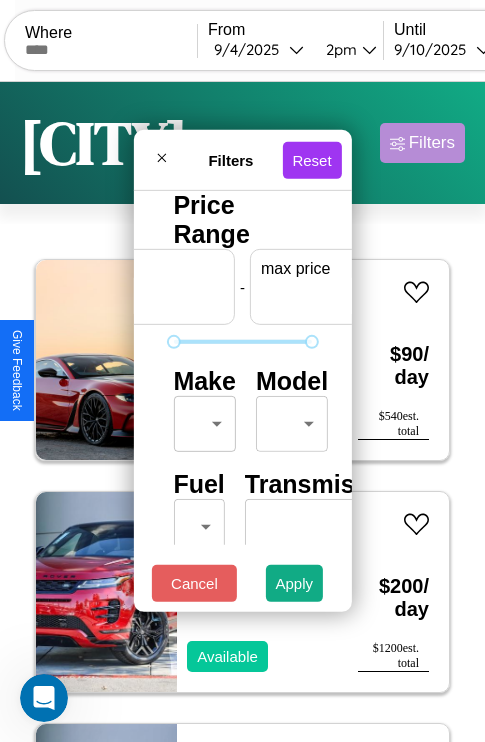 scroll, scrollTop: 0, scrollLeft: 124, axis: horizontal 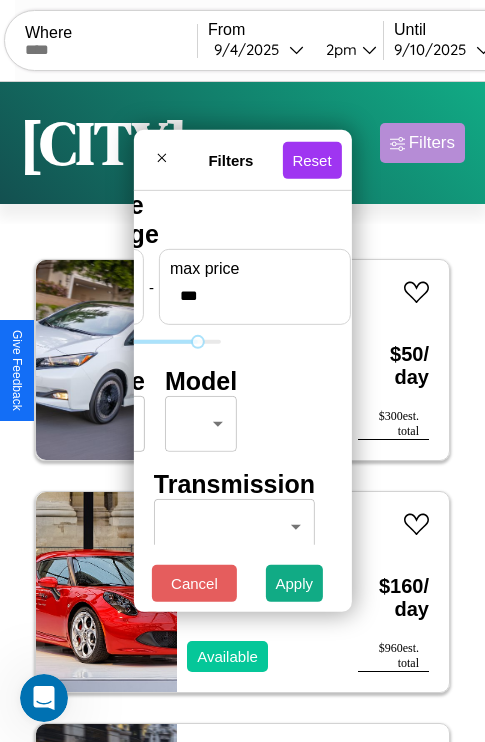 type on "***" 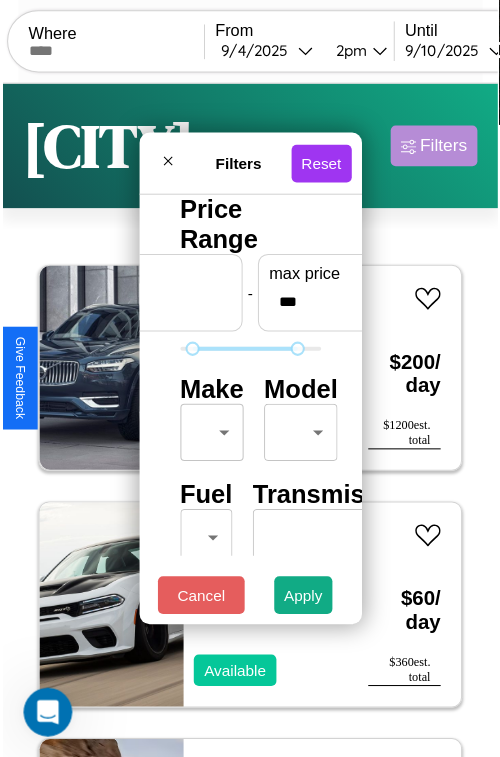 scroll, scrollTop: 59, scrollLeft: 0, axis: vertical 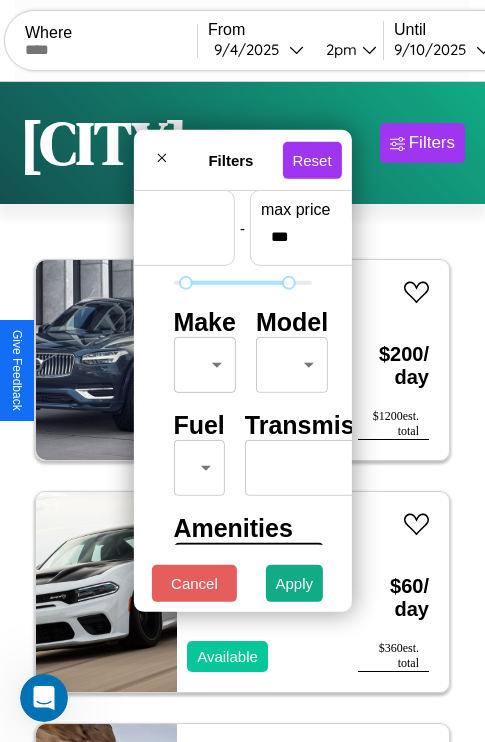 type on "**" 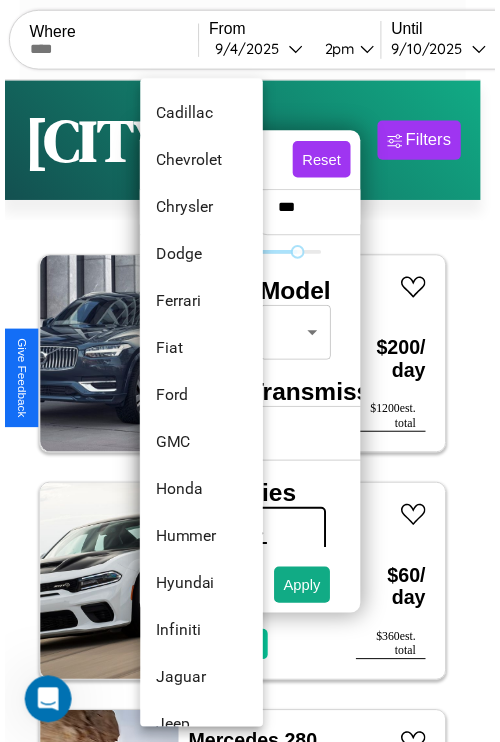 scroll, scrollTop: 662, scrollLeft: 0, axis: vertical 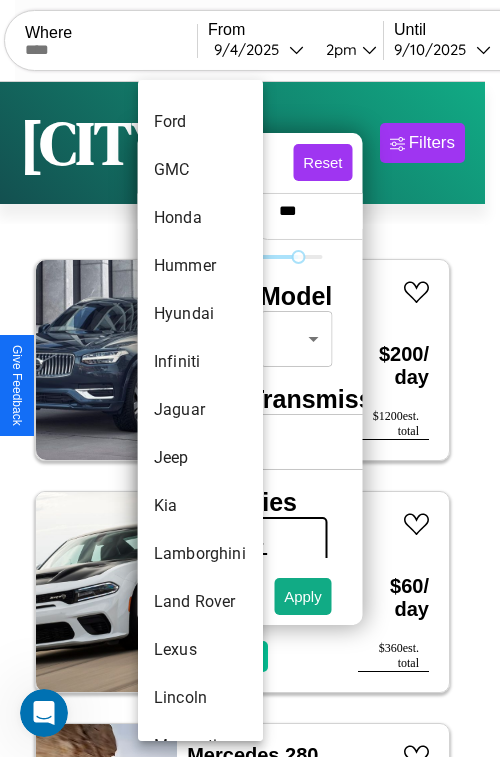 click on "Jaguar" at bounding box center [200, 410] 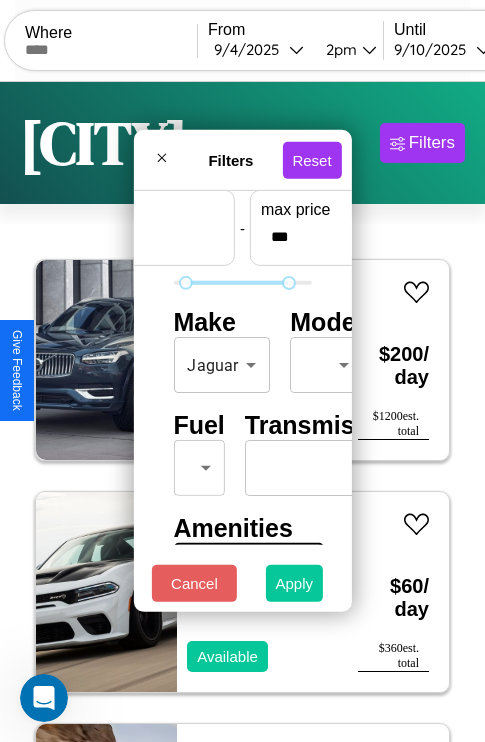 click on "Apply" at bounding box center (295, 583) 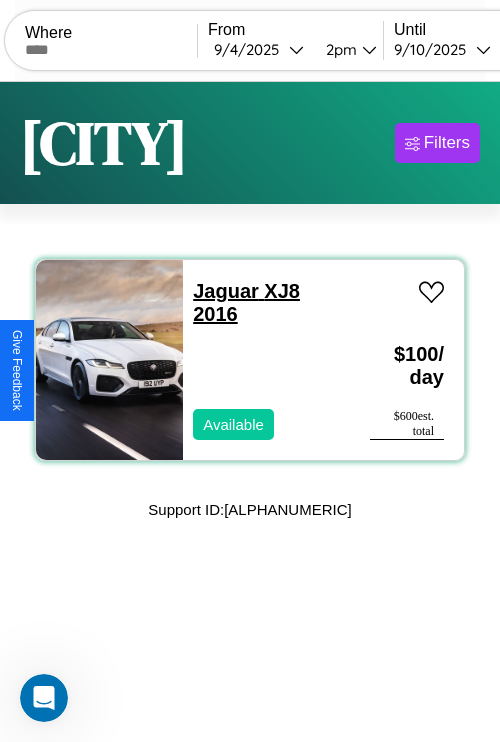 click on "Jaguar   XJ8   2016" at bounding box center (246, 302) 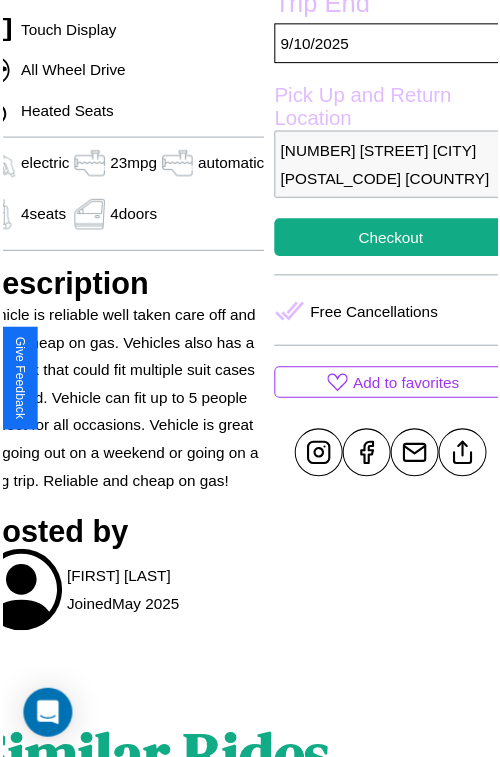 scroll, scrollTop: 641, scrollLeft: 96, axis: both 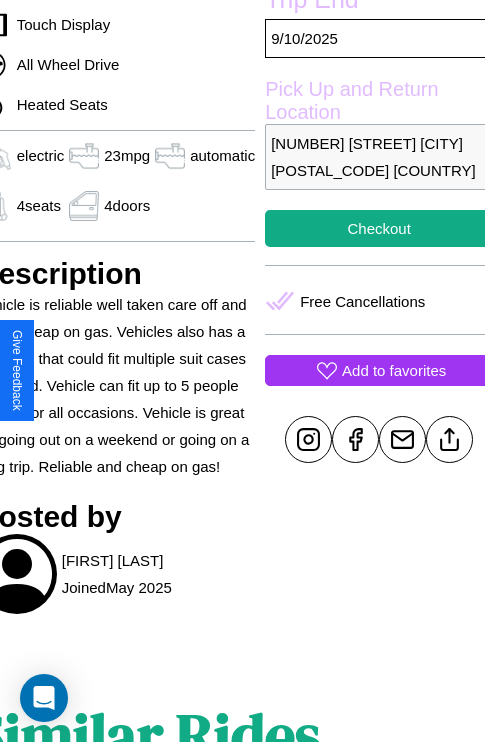 click on "Add to favorites" at bounding box center (394, 370) 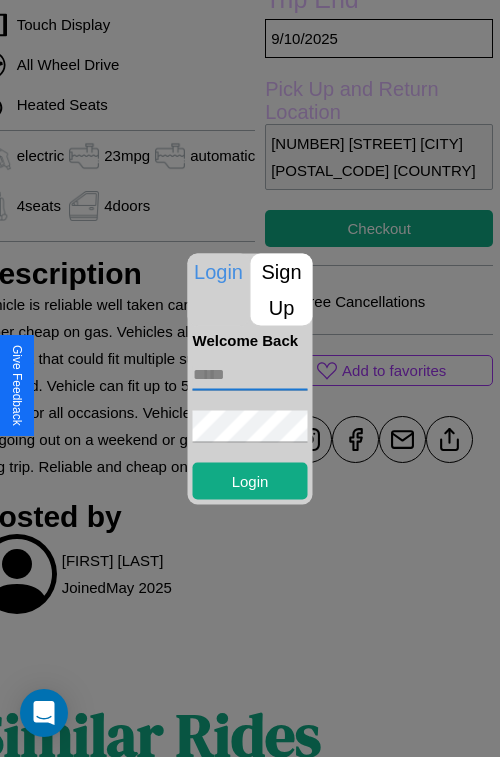 click at bounding box center [250, 374] 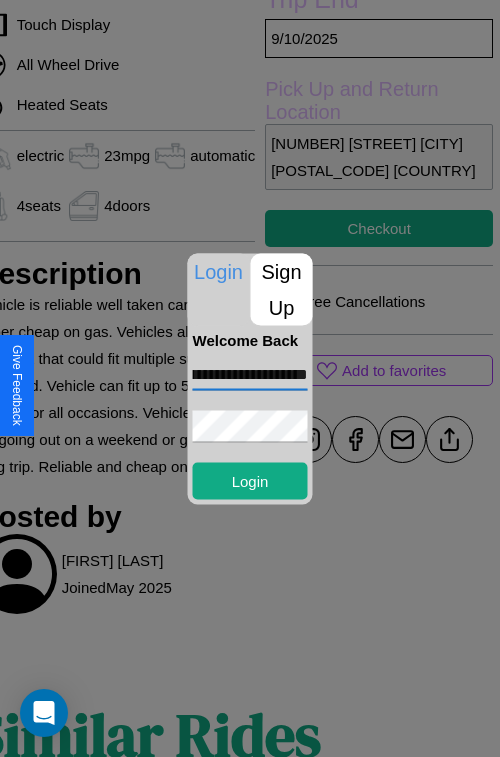 scroll, scrollTop: 0, scrollLeft: 77, axis: horizontal 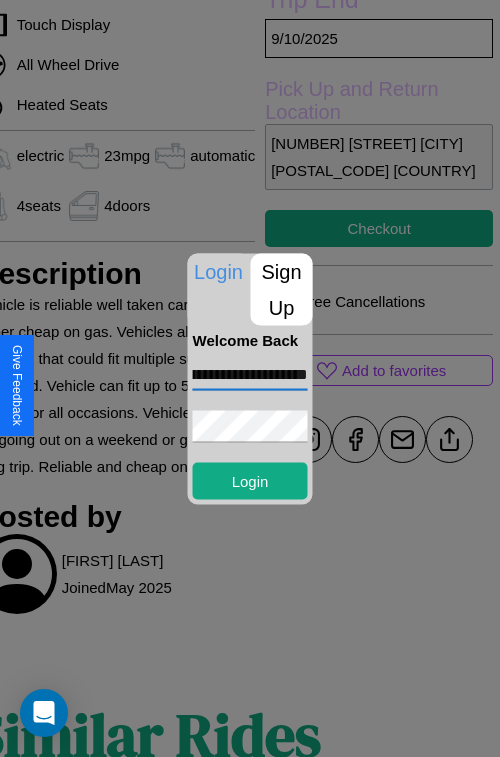 type on "**********" 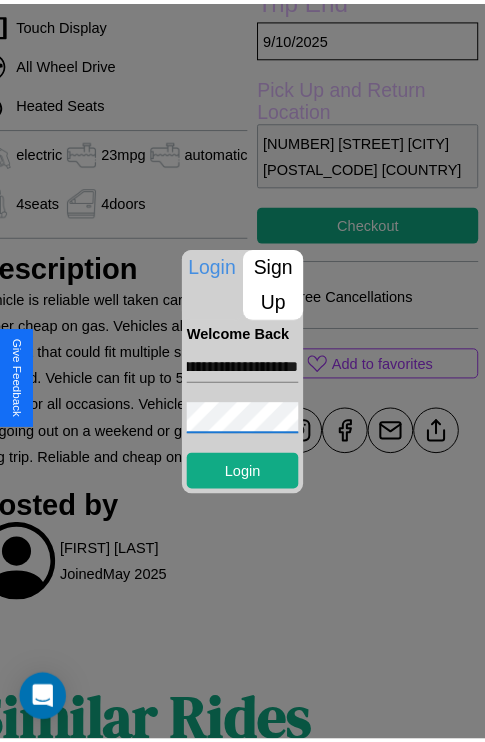 scroll, scrollTop: 0, scrollLeft: 0, axis: both 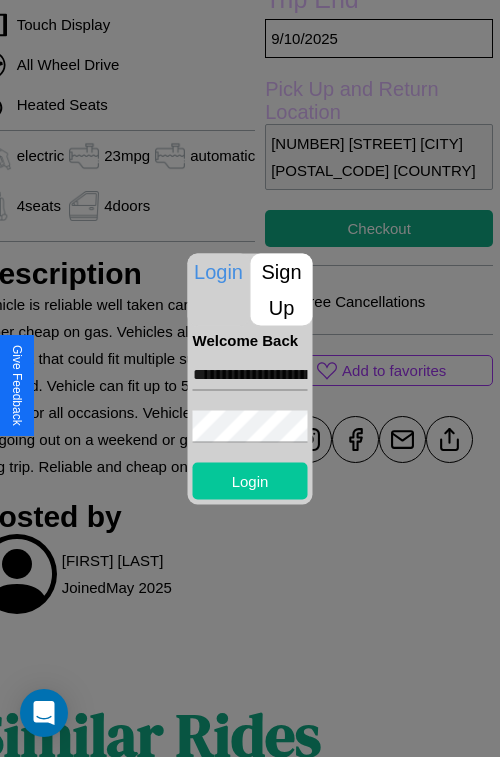 click on "Login" at bounding box center (250, 480) 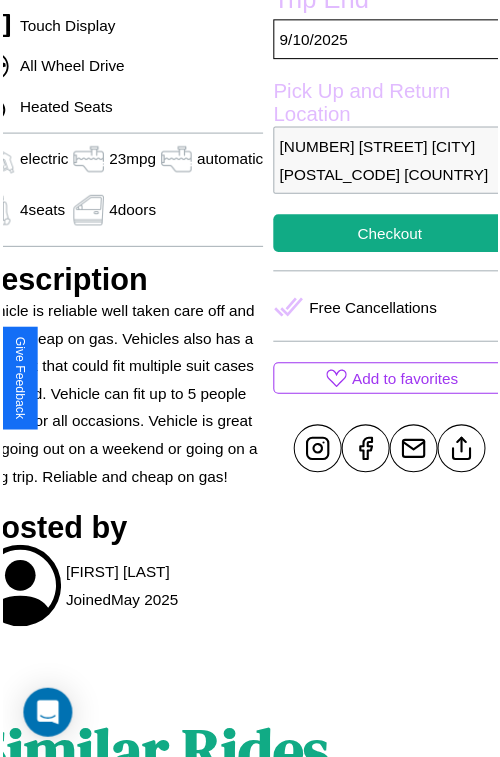 scroll, scrollTop: 221, scrollLeft: 96, axis: both 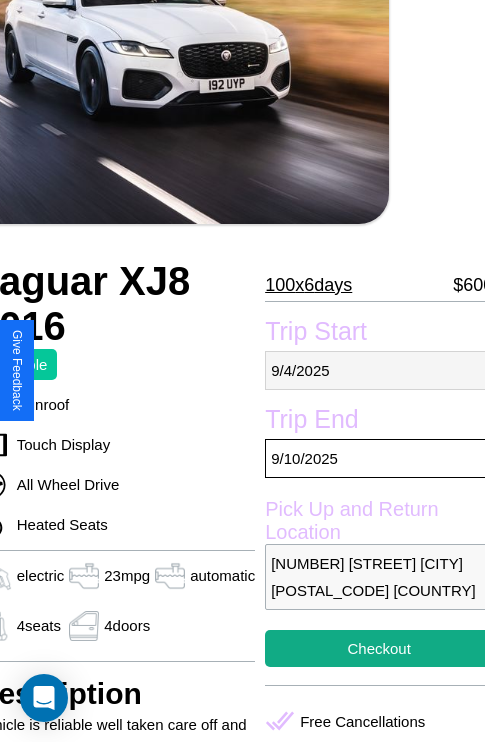 click on "9 / 4 / 2025" at bounding box center (379, 370) 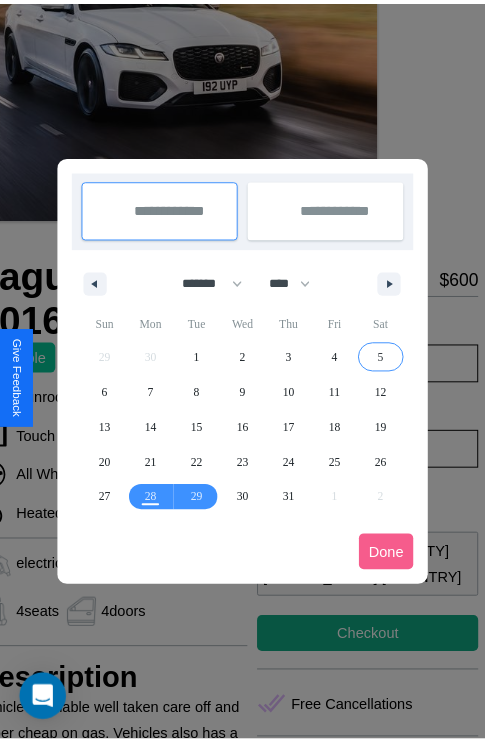 scroll, scrollTop: 0, scrollLeft: 96, axis: horizontal 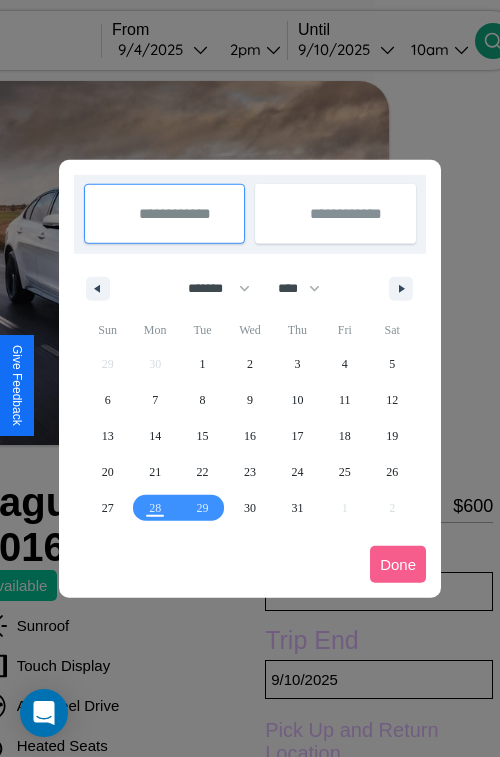 click at bounding box center [250, 378] 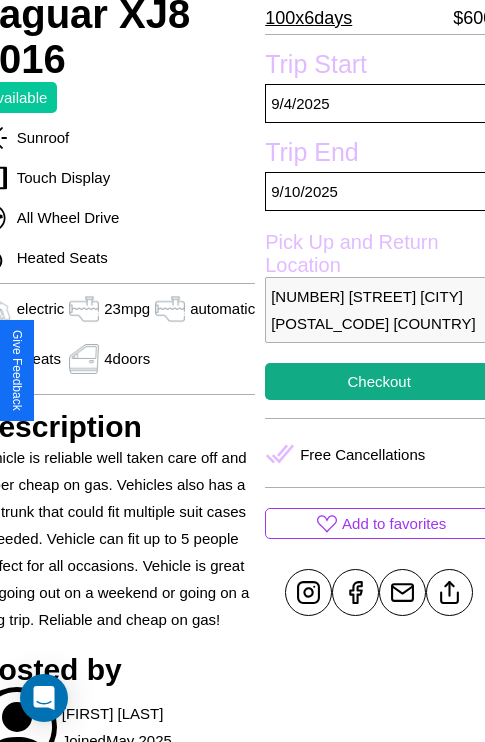 scroll, scrollTop: 499, scrollLeft: 96, axis: both 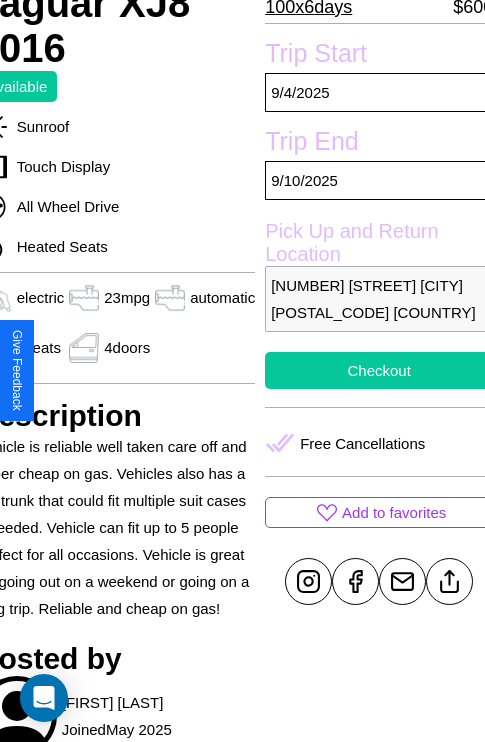 click on "Checkout" at bounding box center (379, 370) 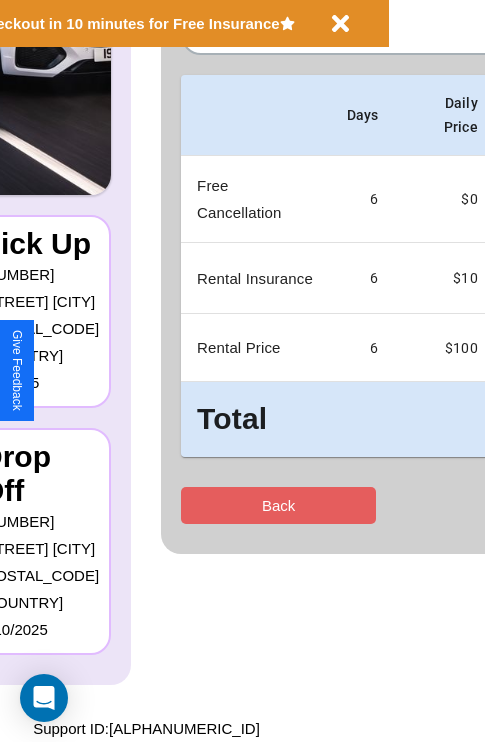 scroll, scrollTop: 0, scrollLeft: 0, axis: both 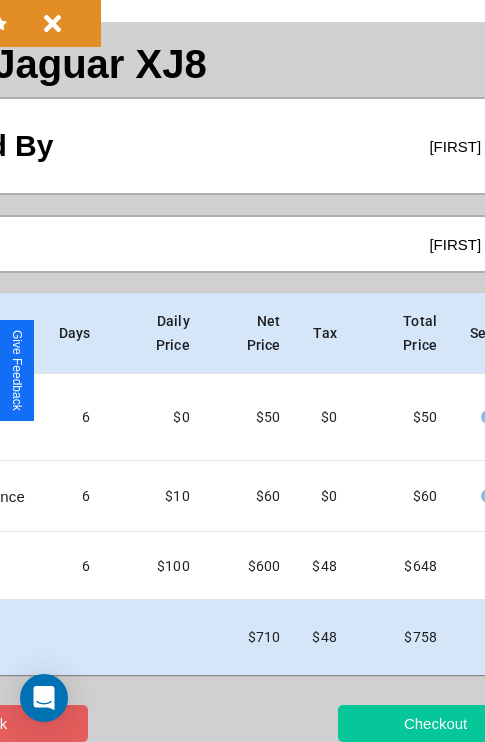 click on "Checkout" at bounding box center (435, 723) 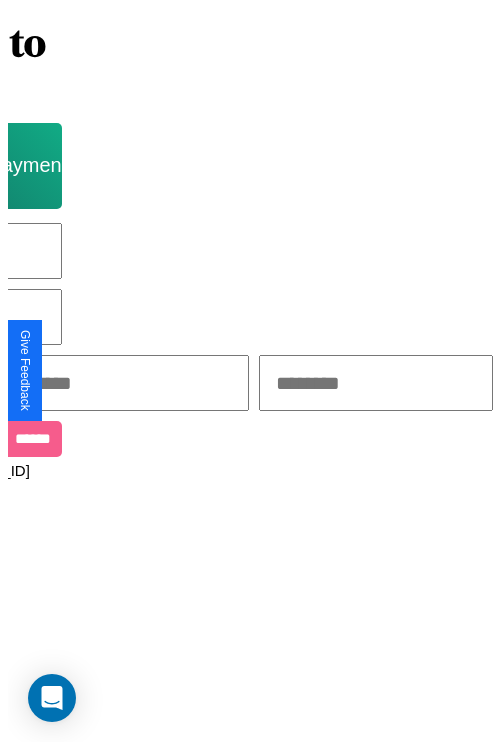 scroll, scrollTop: 0, scrollLeft: 0, axis: both 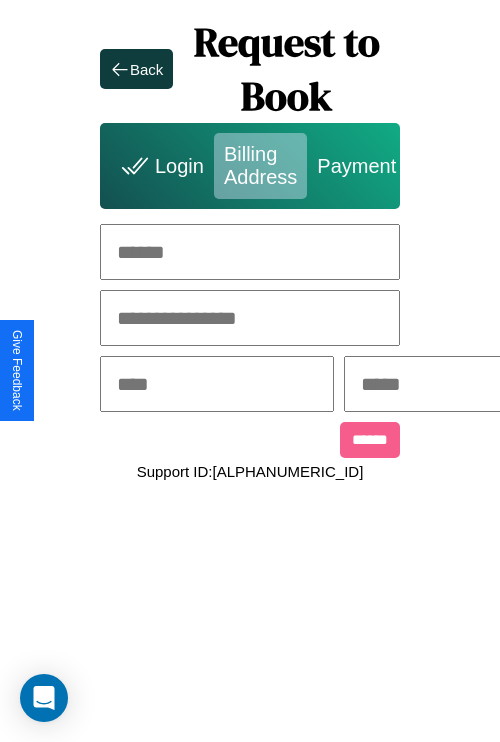 click at bounding box center (250, 252) 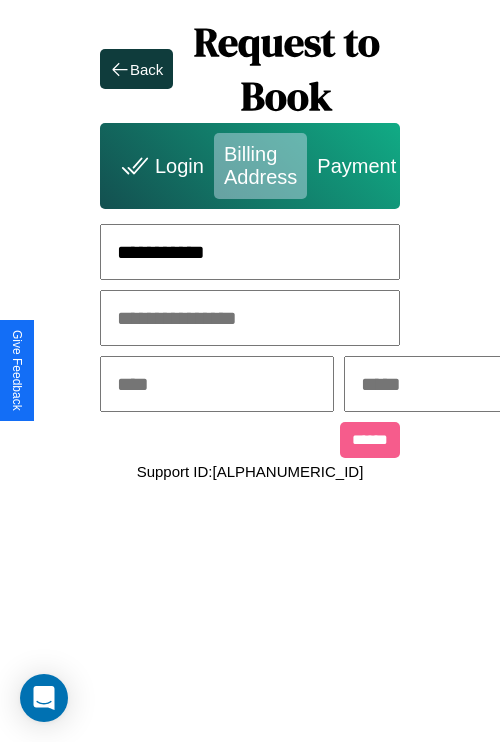type on "**********" 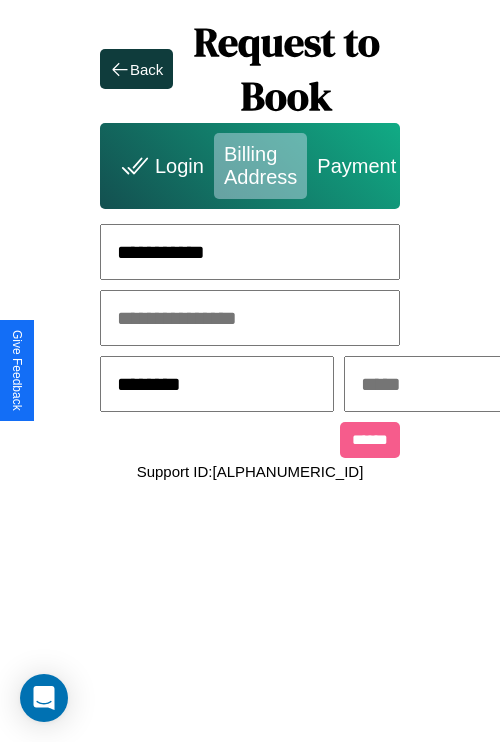 type on "********" 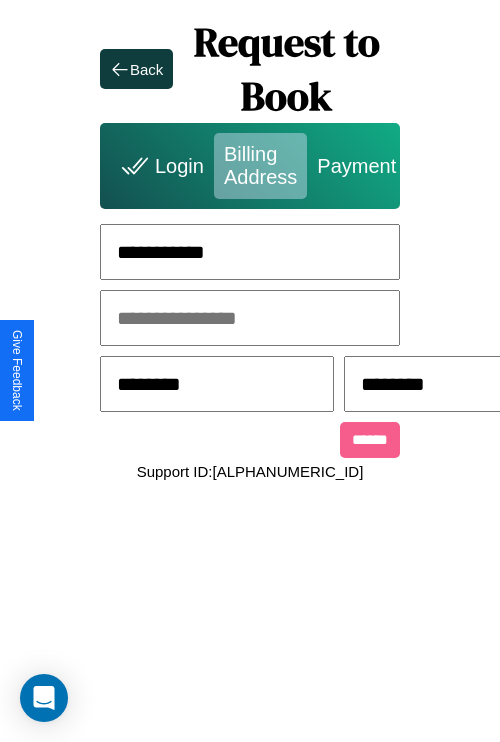 scroll, scrollTop: 0, scrollLeft: 517, axis: horizontal 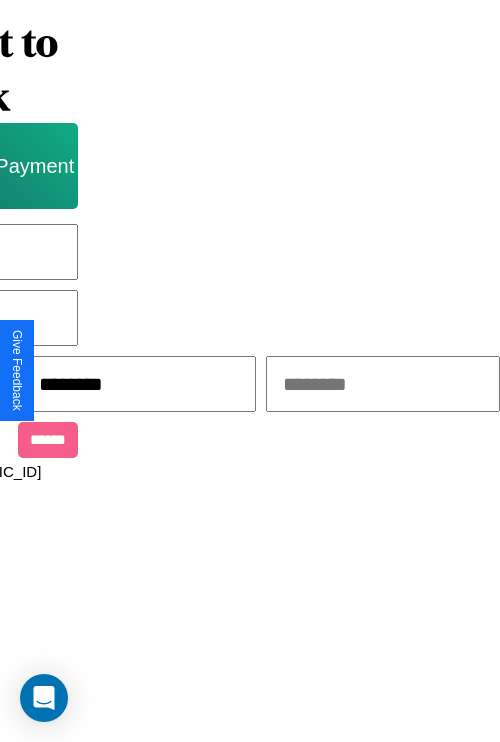 type on "********" 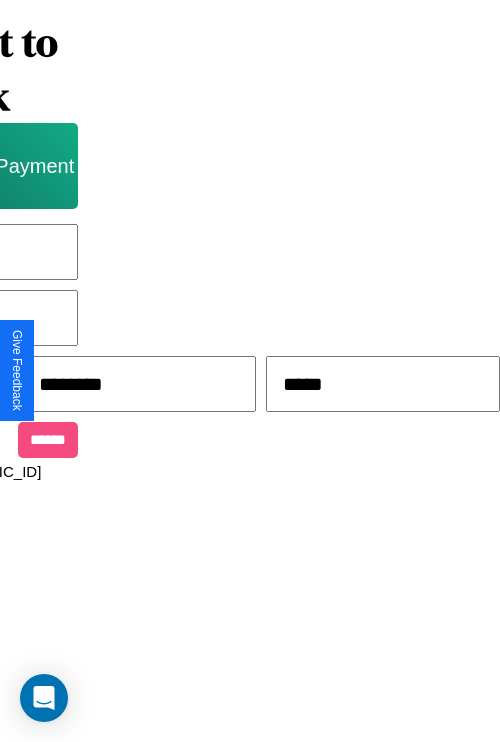 type on "*****" 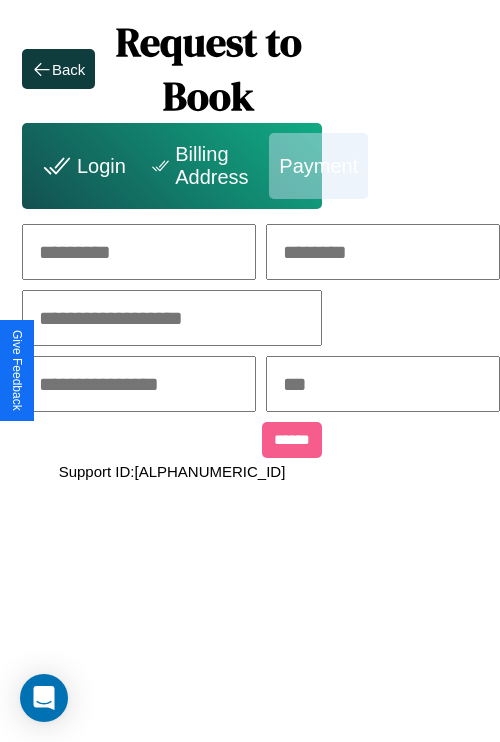 scroll, scrollTop: 0, scrollLeft: 208, axis: horizontal 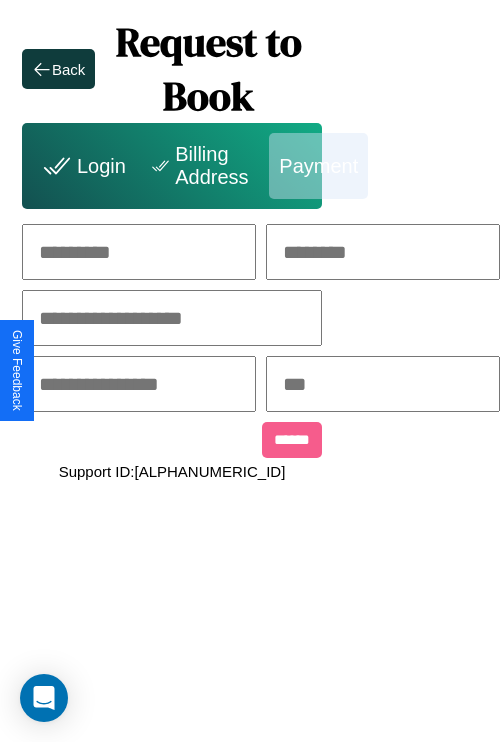click at bounding box center (139, 252) 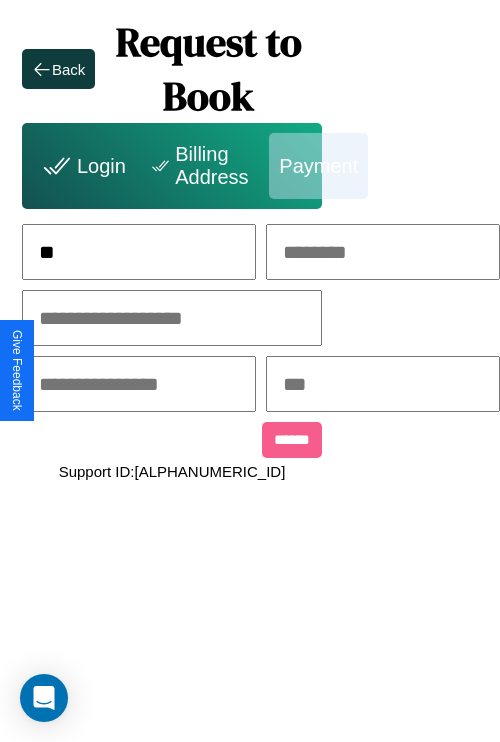 scroll, scrollTop: 0, scrollLeft: 130, axis: horizontal 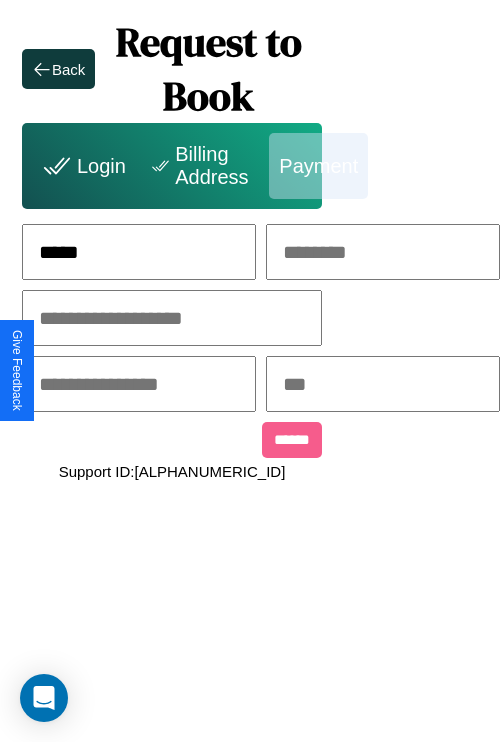 type on "*****" 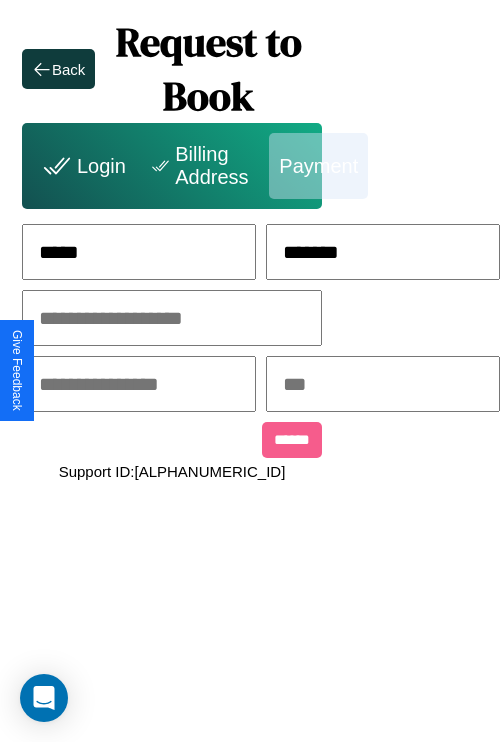 type on "*******" 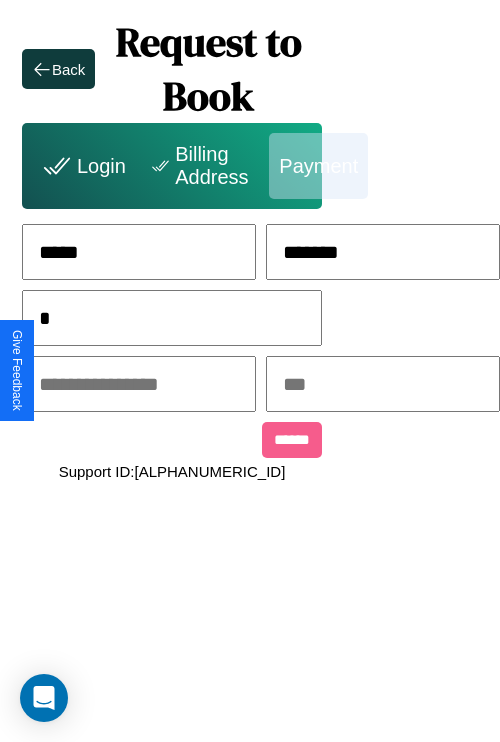 scroll, scrollTop: 0, scrollLeft: 128, axis: horizontal 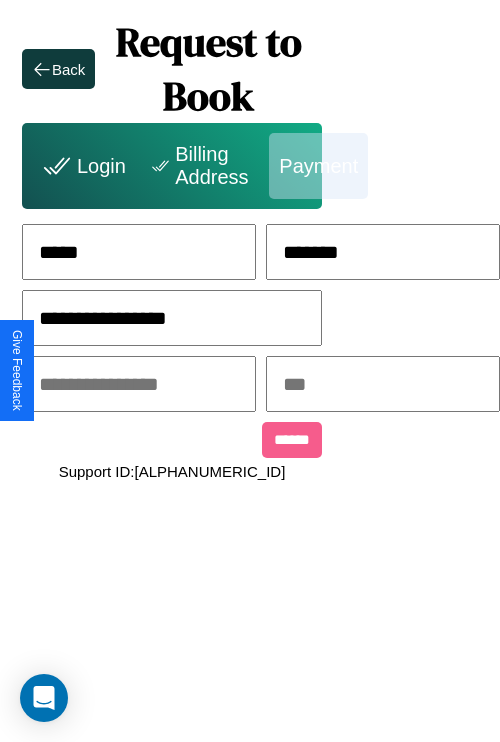 type on "**********" 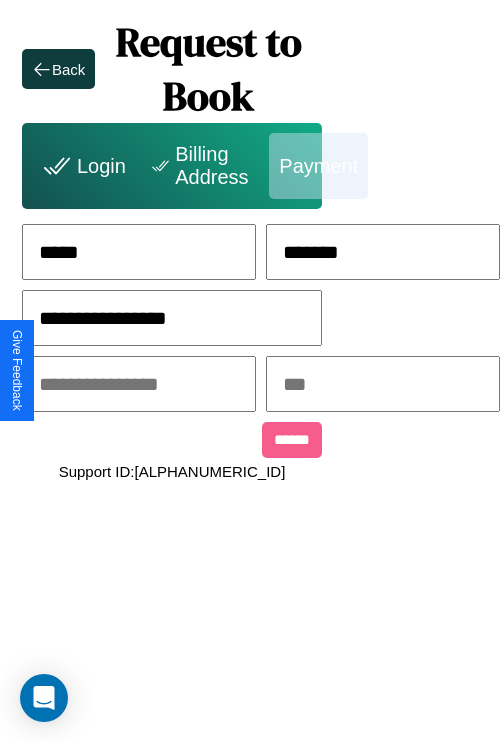click at bounding box center [139, 384] 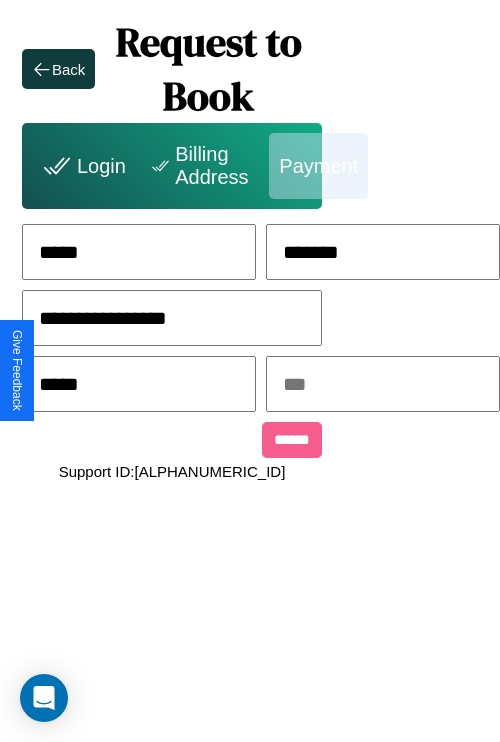type on "*****" 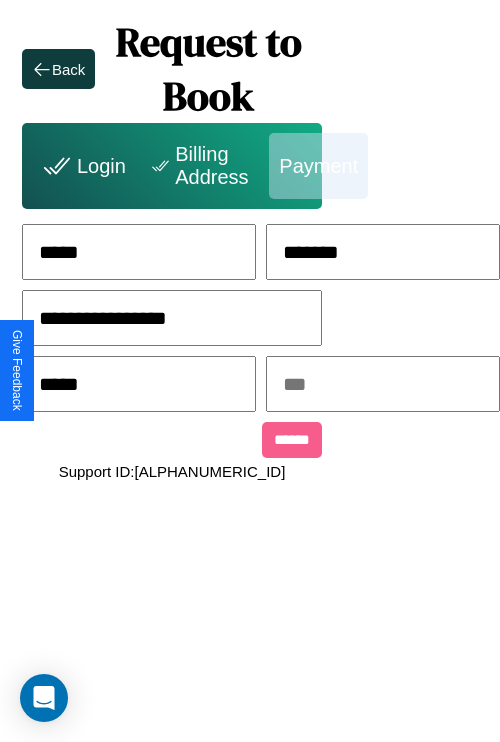 click at bounding box center (383, 384) 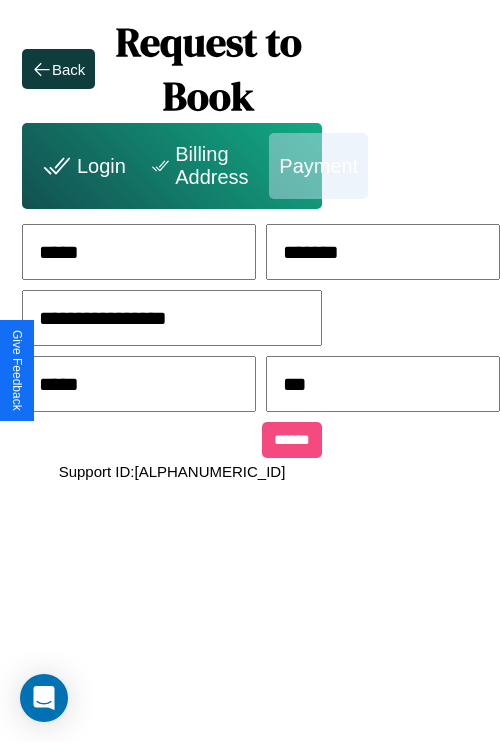 type on "***" 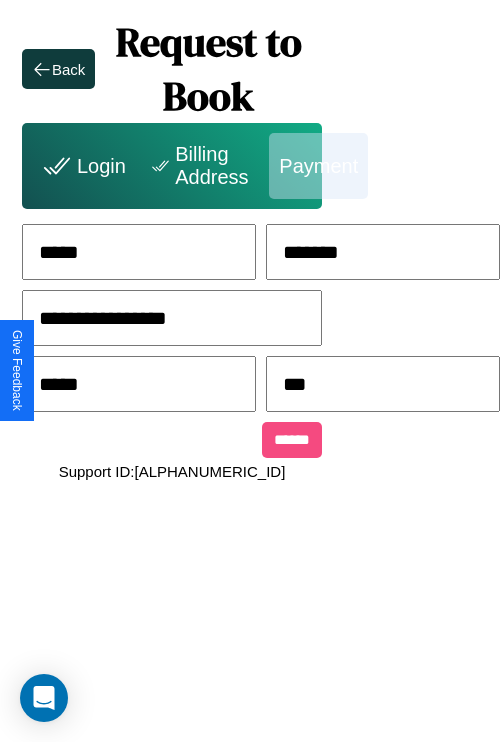 click on "******" at bounding box center (292, 440) 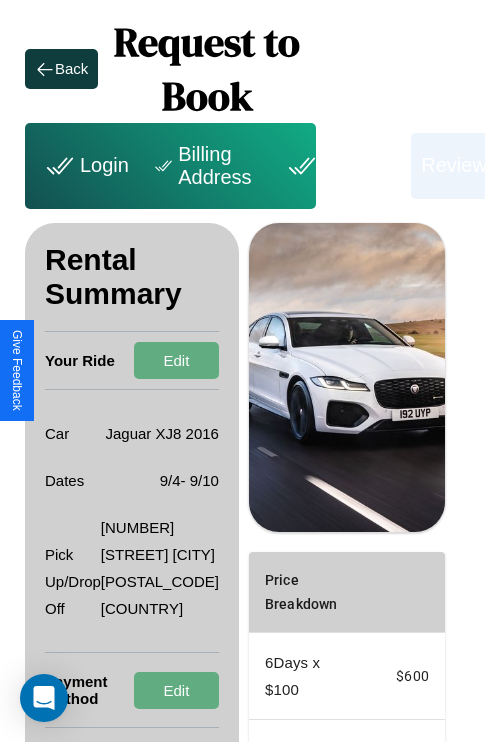 scroll, scrollTop: 328, scrollLeft: 72, axis: both 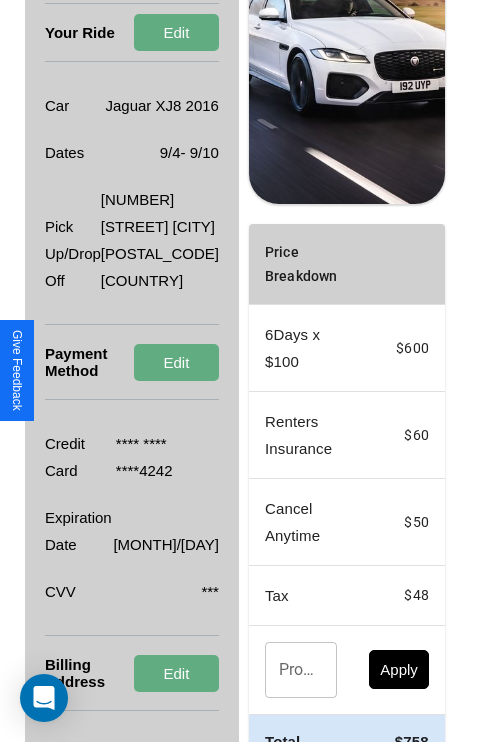 click on "Promo Code" at bounding box center (290, 670) 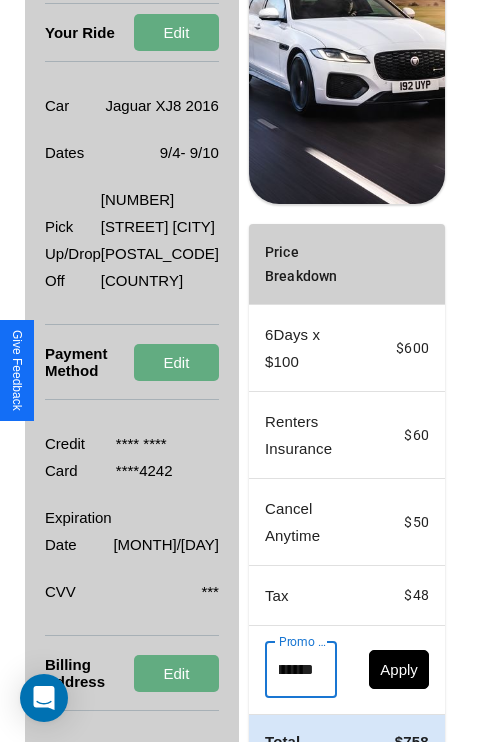 scroll, scrollTop: 0, scrollLeft: 71, axis: horizontal 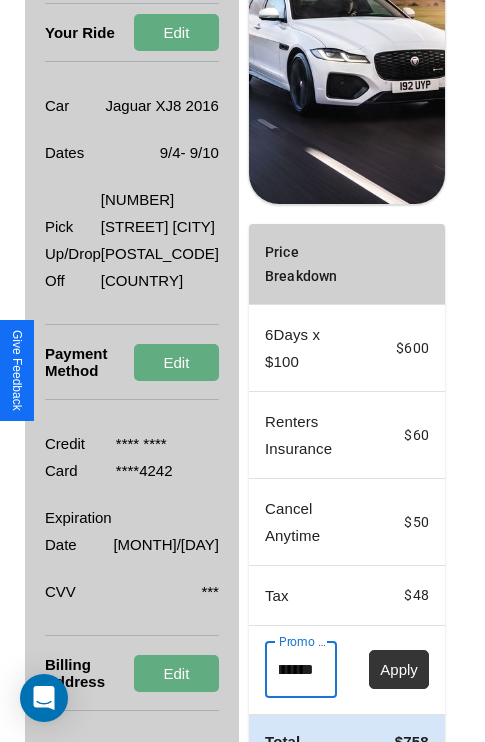 type on "**********" 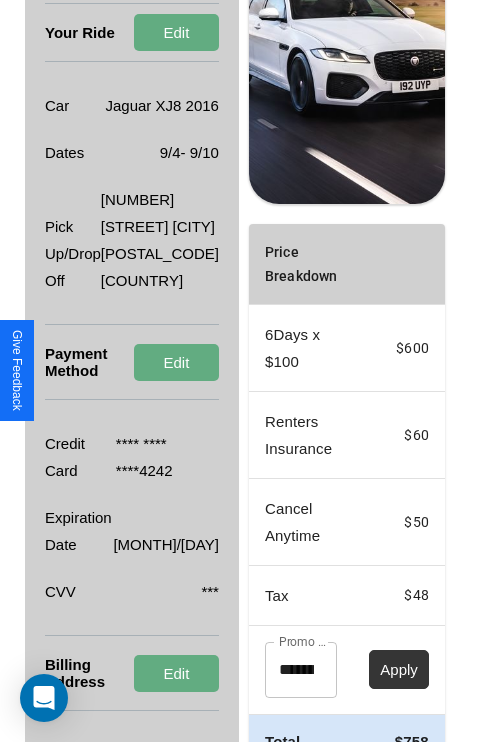 click on "Apply" at bounding box center (399, 669) 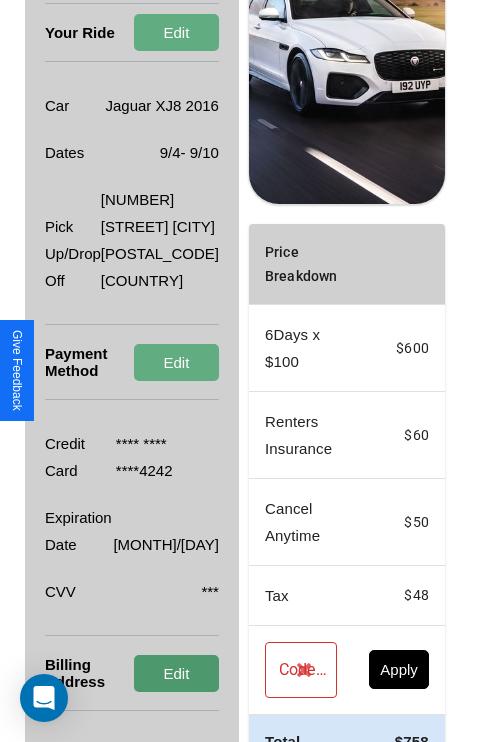 click on "Edit" at bounding box center [176, 673] 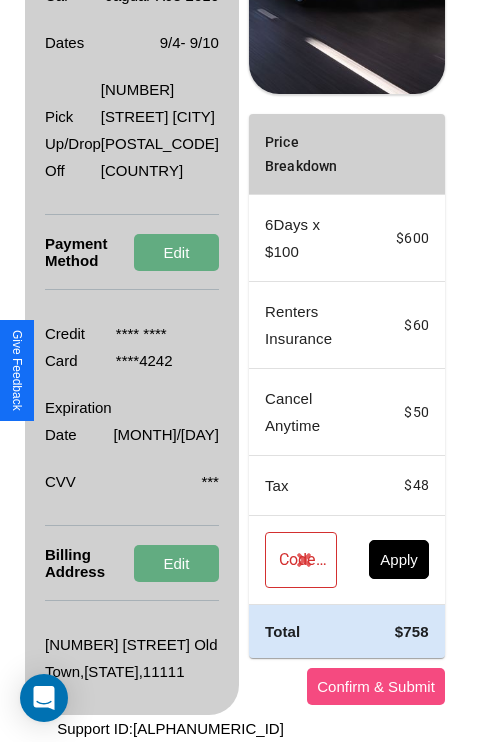 click on "Confirm & Submit" at bounding box center (376, 686) 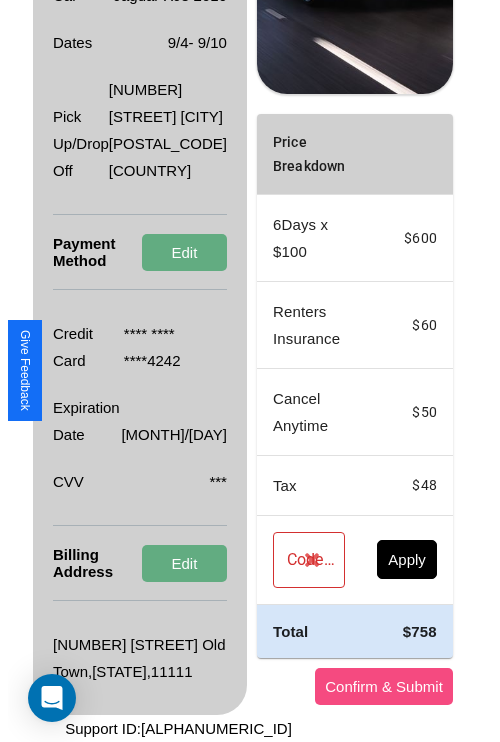 scroll, scrollTop: 0, scrollLeft: 72, axis: horizontal 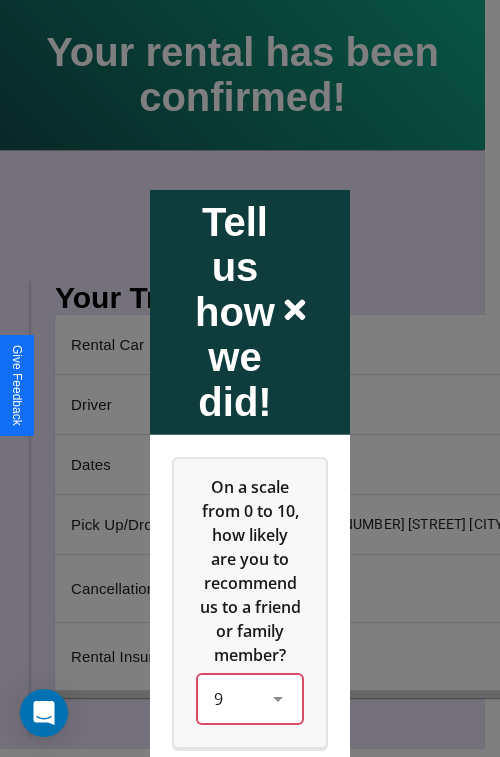 click on "9" at bounding box center (250, 698) 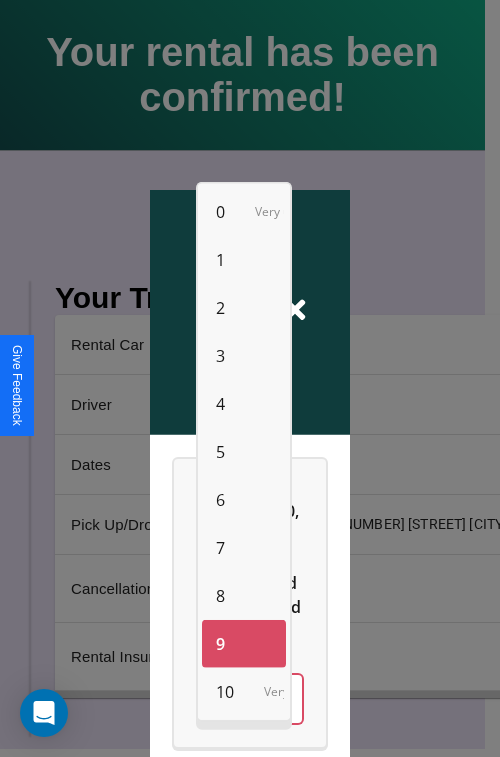 click on "2" at bounding box center (220, 308) 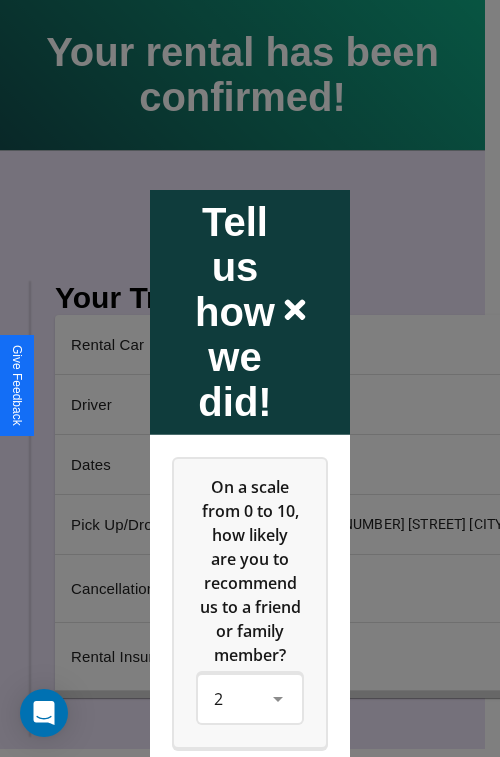 click 